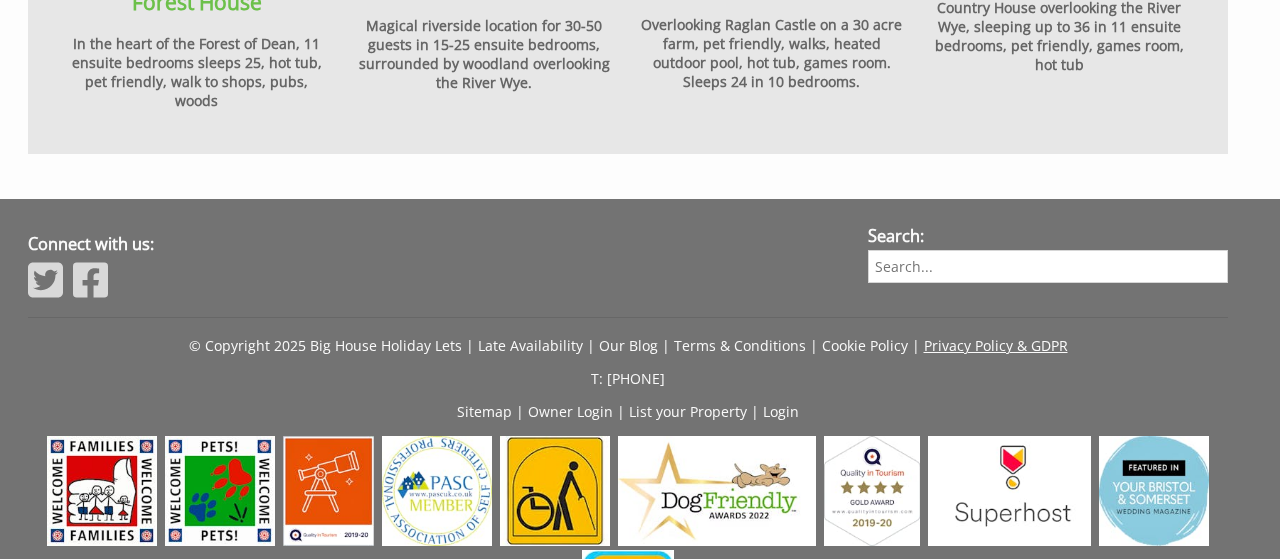 scroll, scrollTop: 2366, scrollLeft: 0, axis: vertical 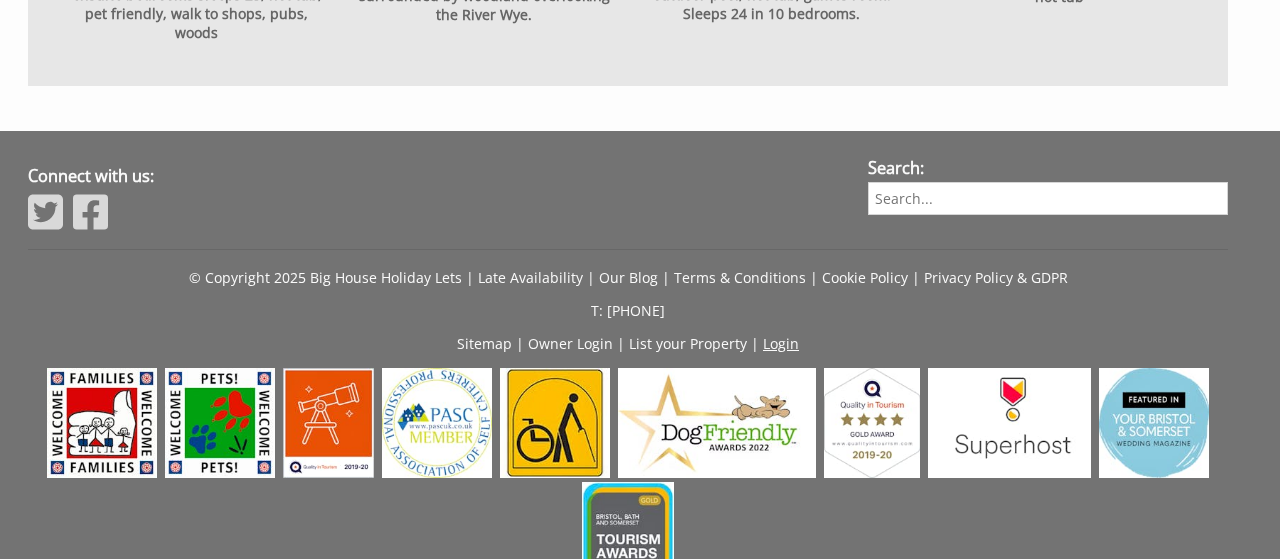 click on "Login" at bounding box center (781, 343) 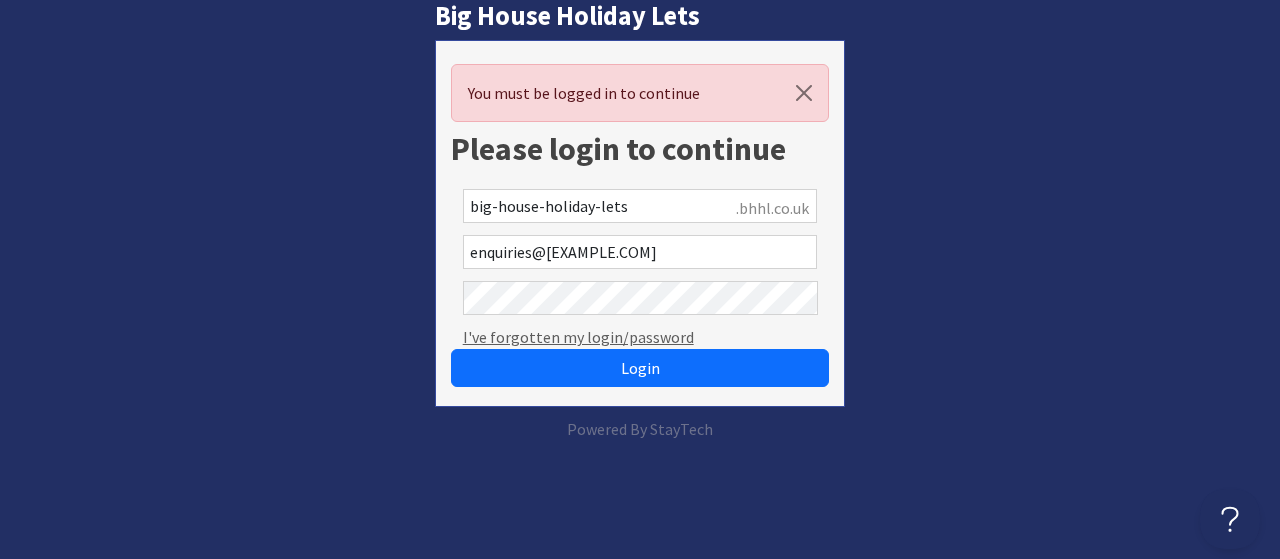 scroll, scrollTop: 0, scrollLeft: 0, axis: both 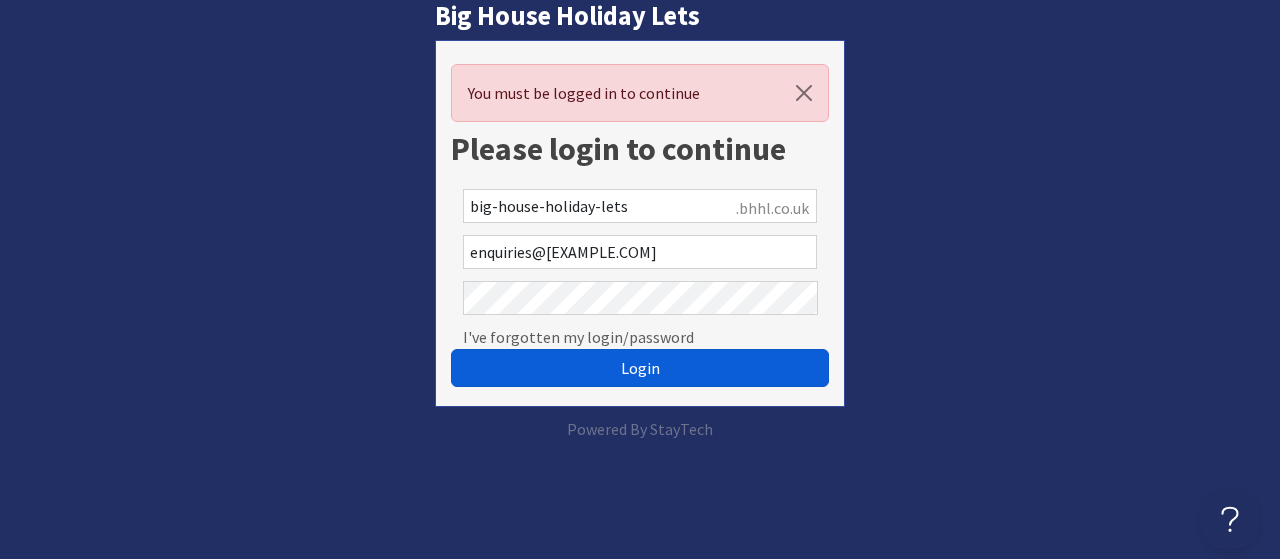 click on "Login" at bounding box center [640, 368] 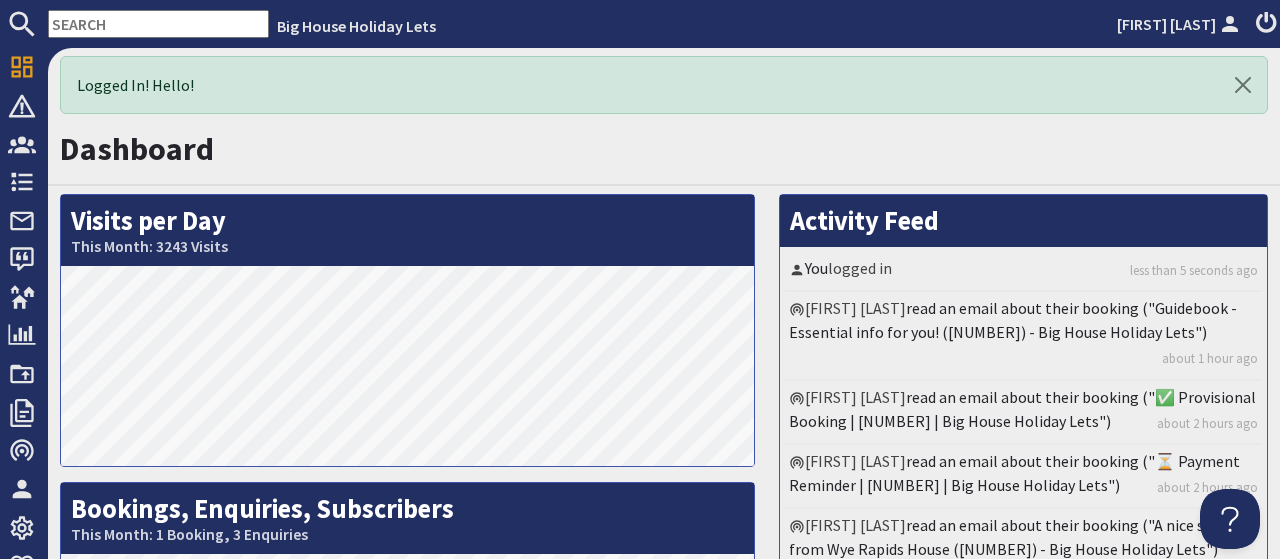 scroll, scrollTop: 0, scrollLeft: 0, axis: both 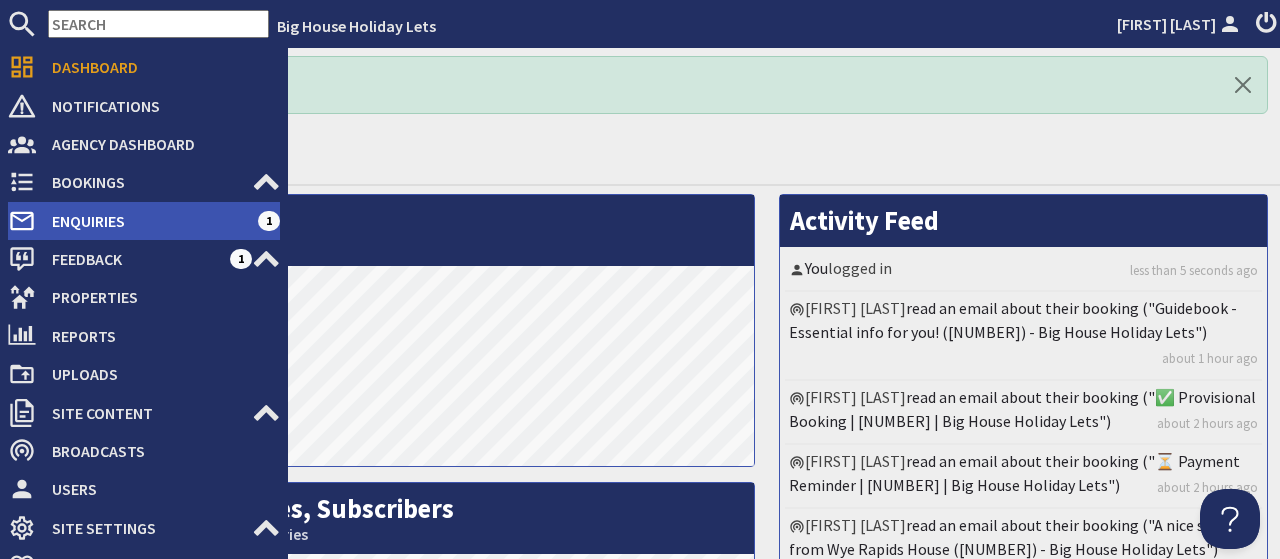 click on "Enquiries" at bounding box center (147, 221) 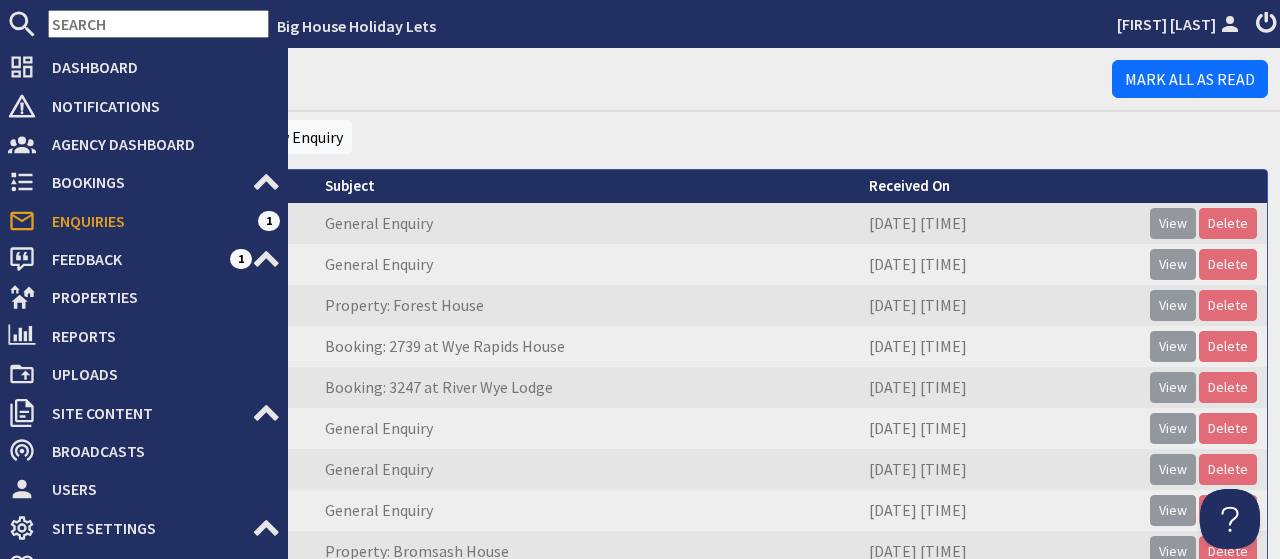 scroll, scrollTop: 0, scrollLeft: 0, axis: both 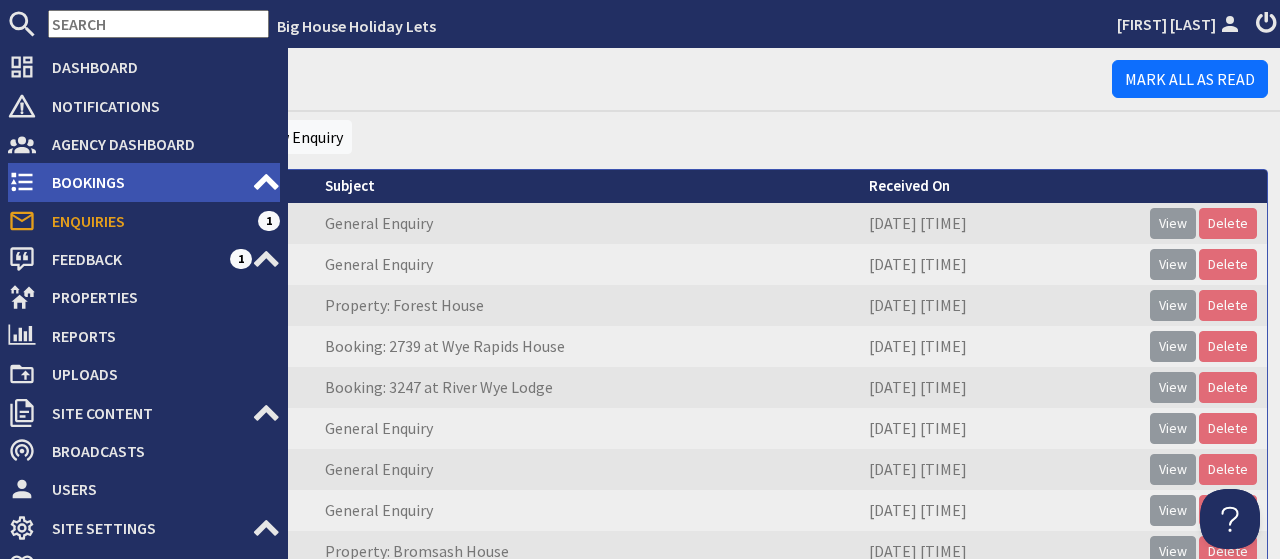 click on "Bookings" at bounding box center (144, 182) 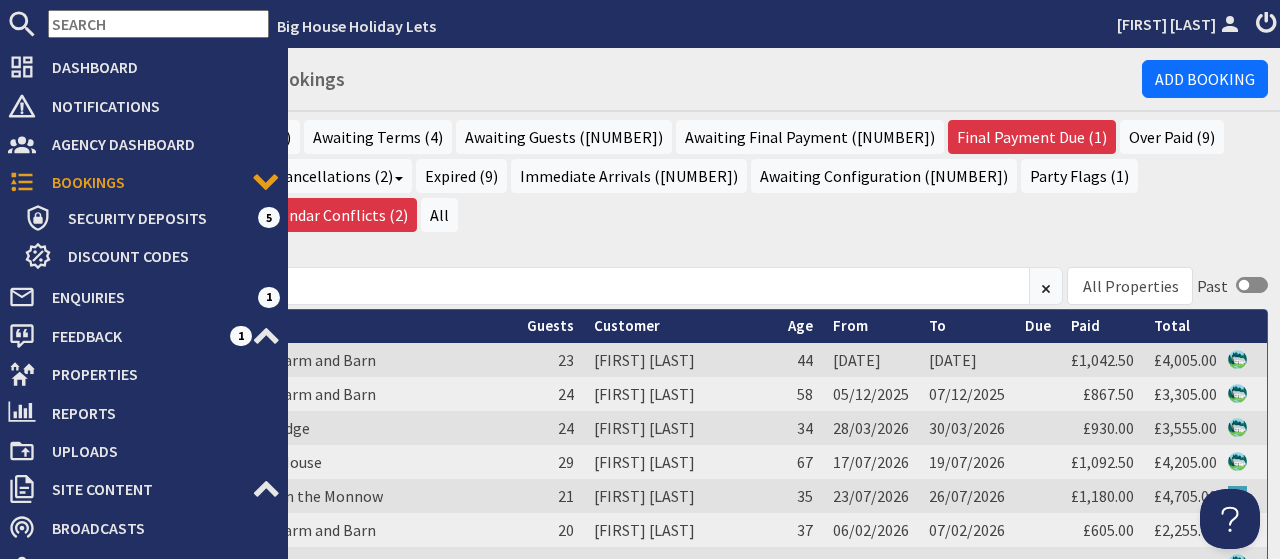 scroll, scrollTop: 0, scrollLeft: 0, axis: both 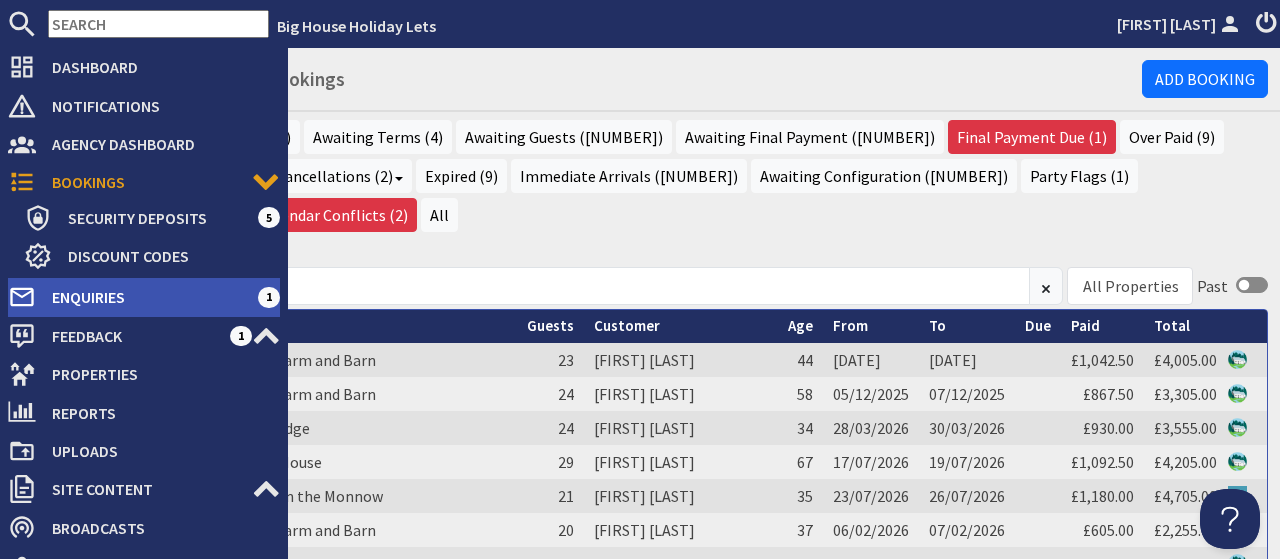 click on "Enquiries" at bounding box center [147, 297] 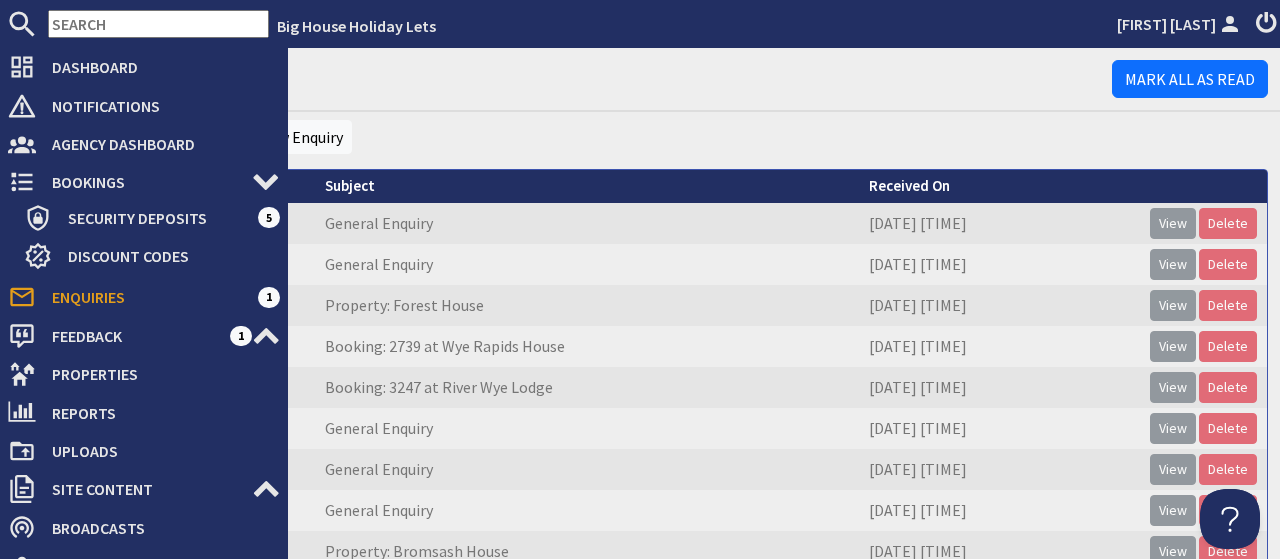 scroll, scrollTop: 0, scrollLeft: 0, axis: both 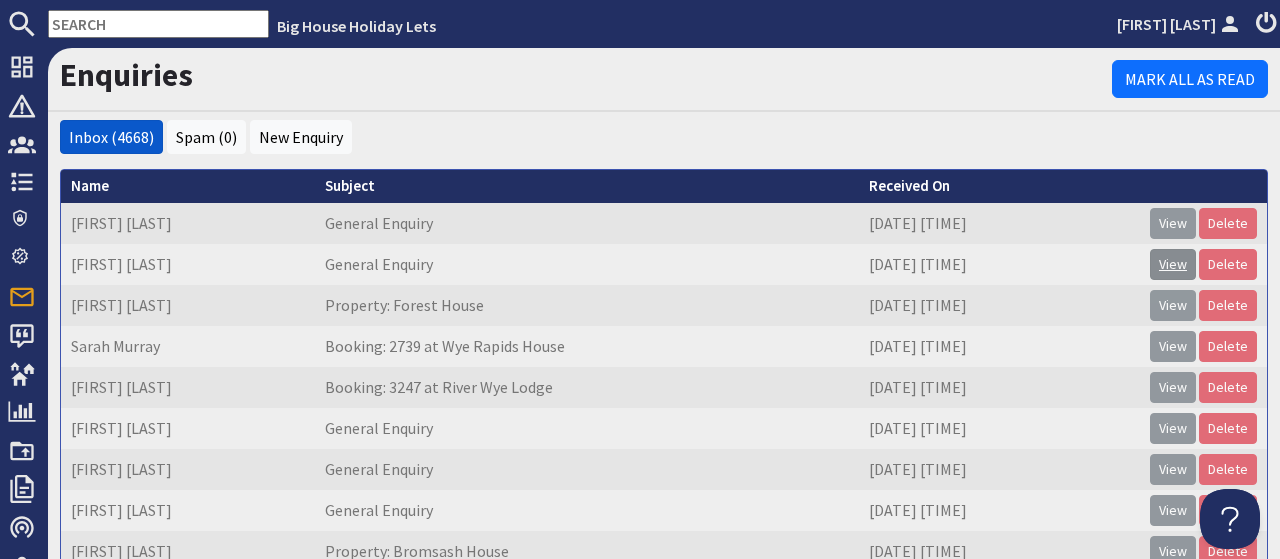 click on "View" at bounding box center (1173, 264) 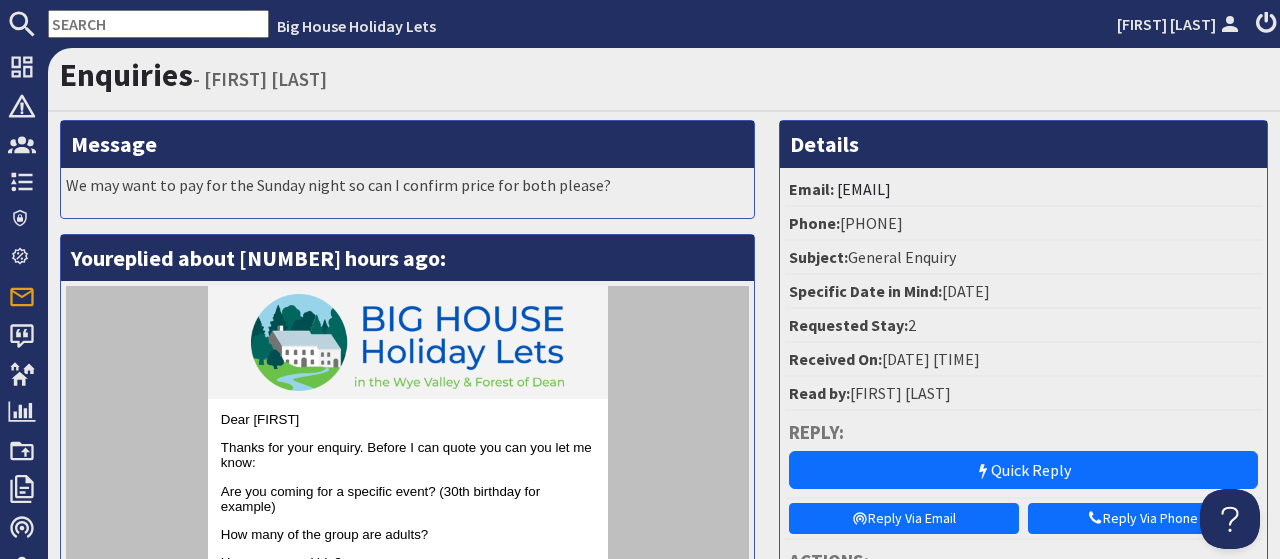 scroll, scrollTop: 0, scrollLeft: 0, axis: both 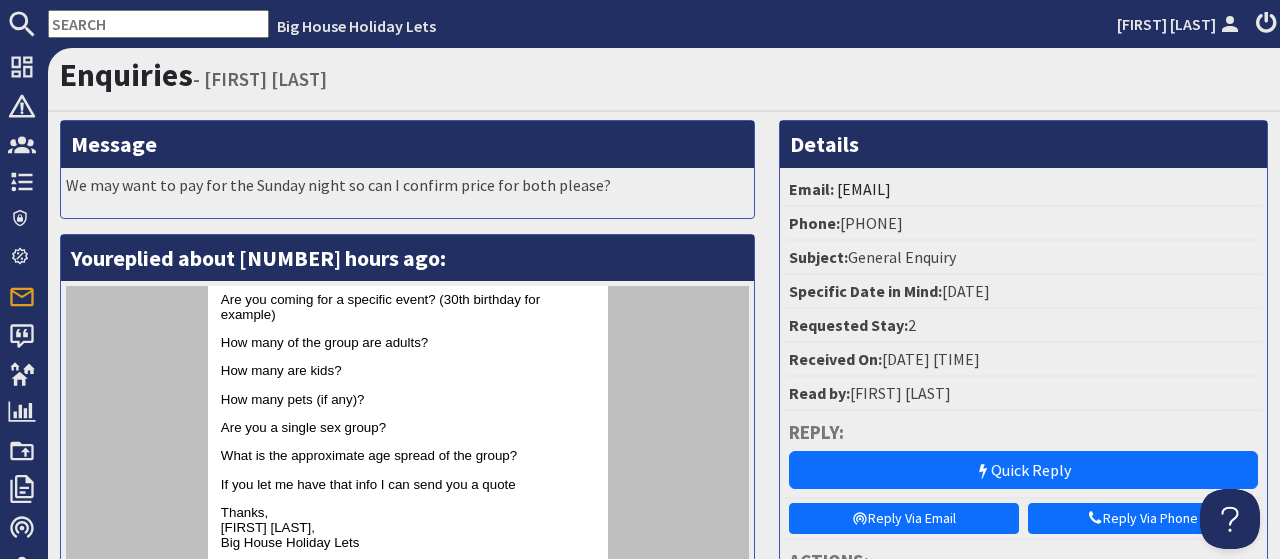 click on "Enquiries  - Kate Bush" at bounding box center (664, 75) 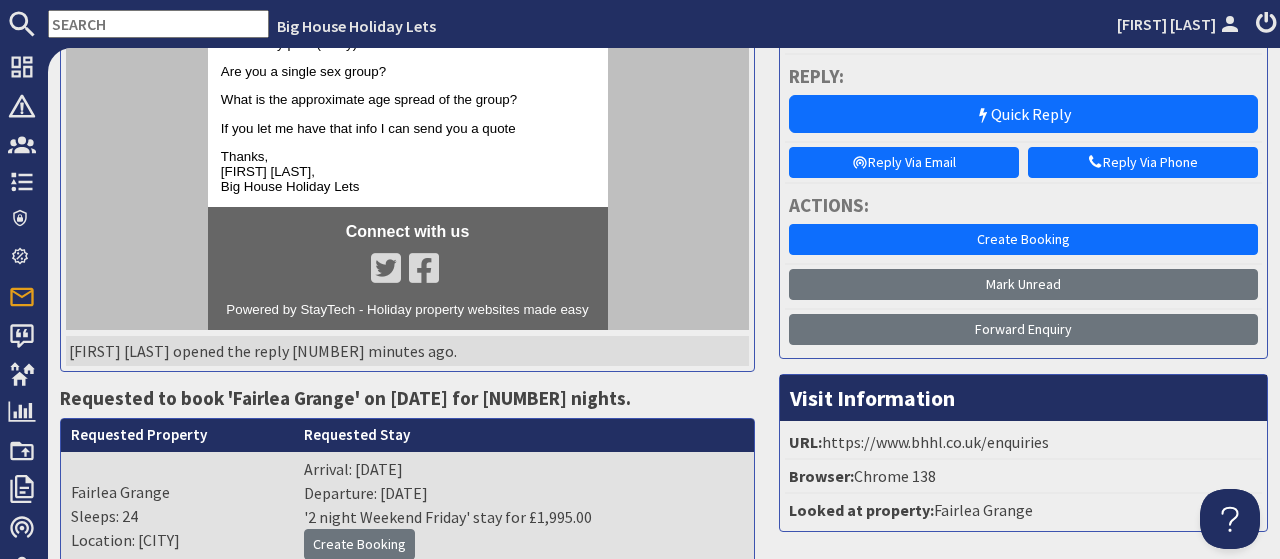 scroll, scrollTop: 434, scrollLeft: 0, axis: vertical 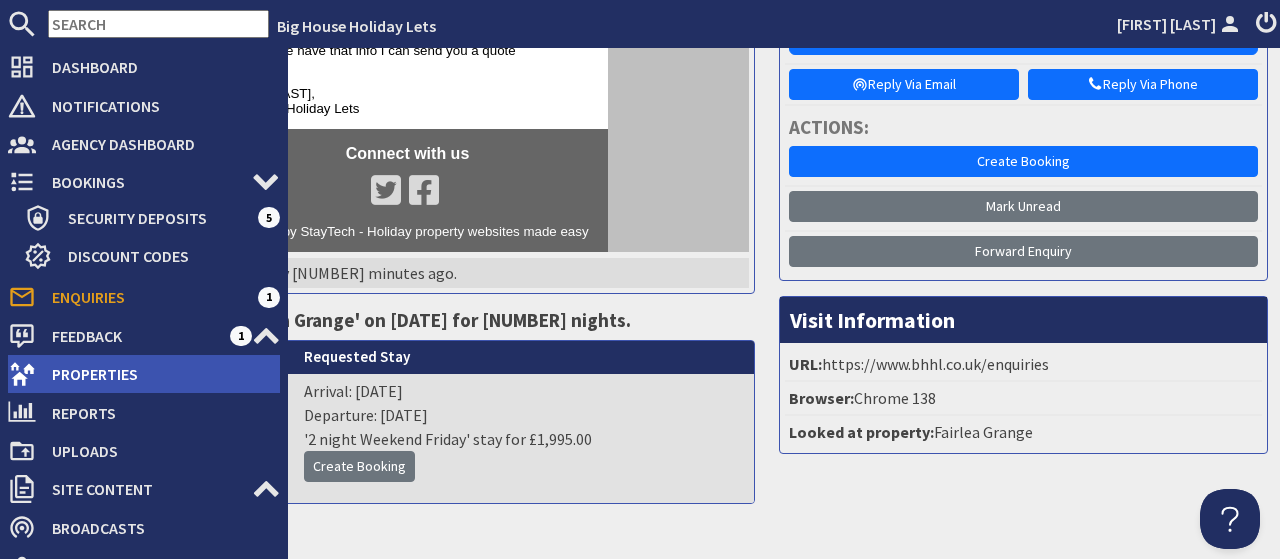 click on "Properties" at bounding box center [158, 374] 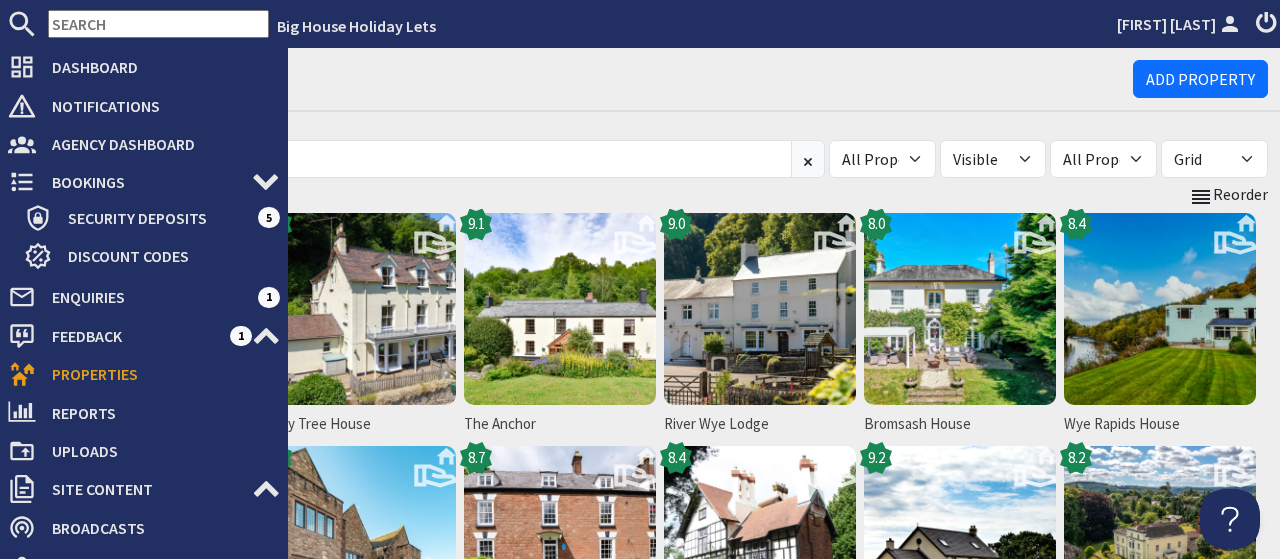 scroll, scrollTop: 0, scrollLeft: 0, axis: both 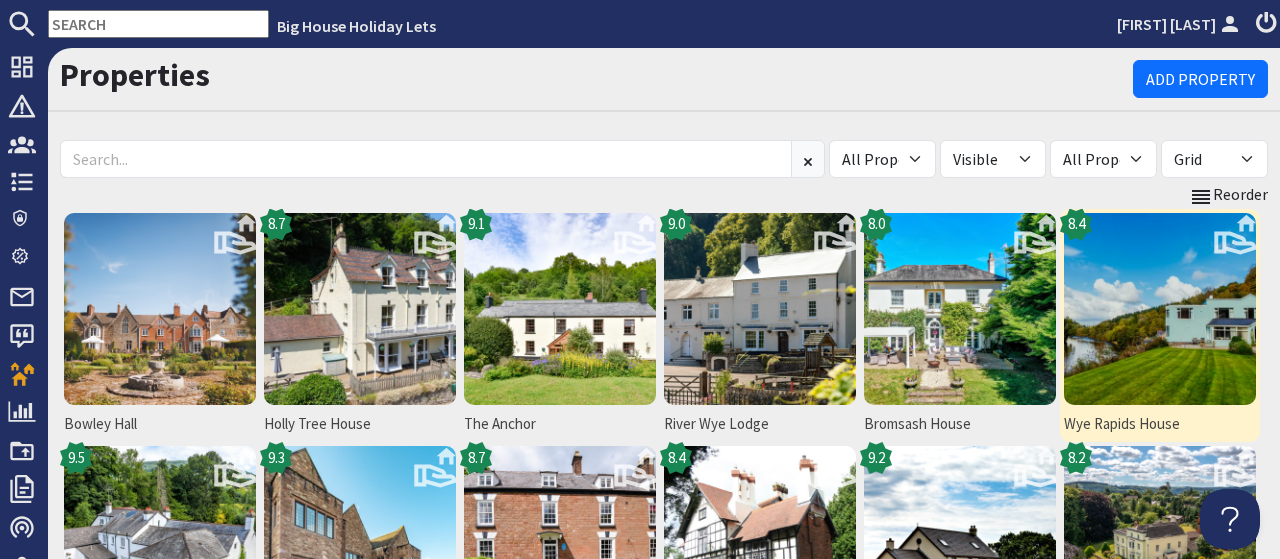 click at bounding box center [1160, 309] 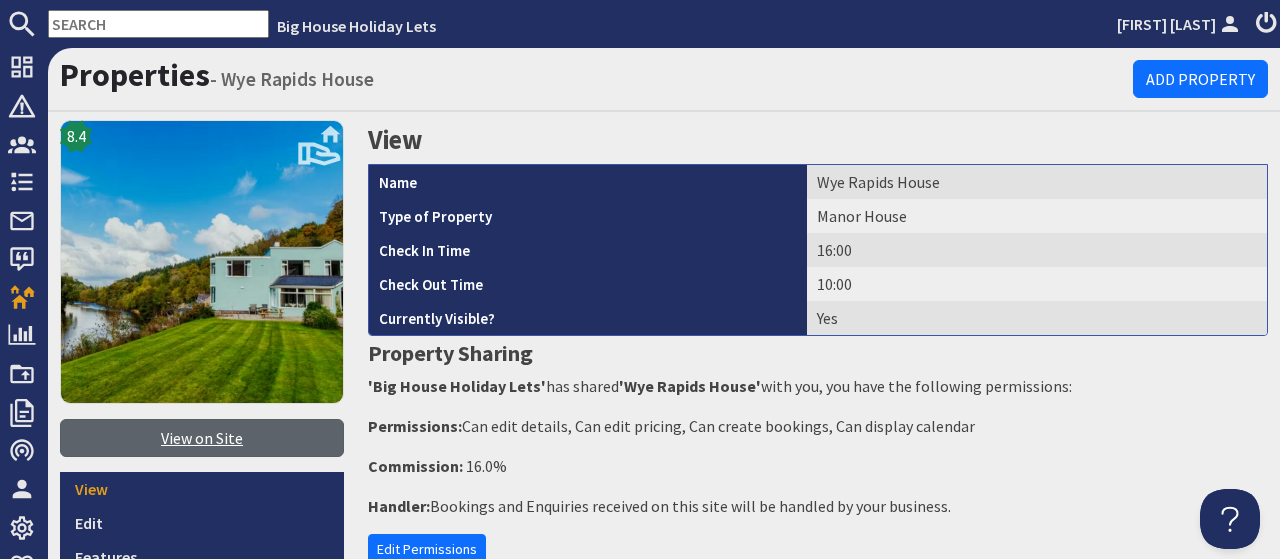 scroll, scrollTop: 0, scrollLeft: 0, axis: both 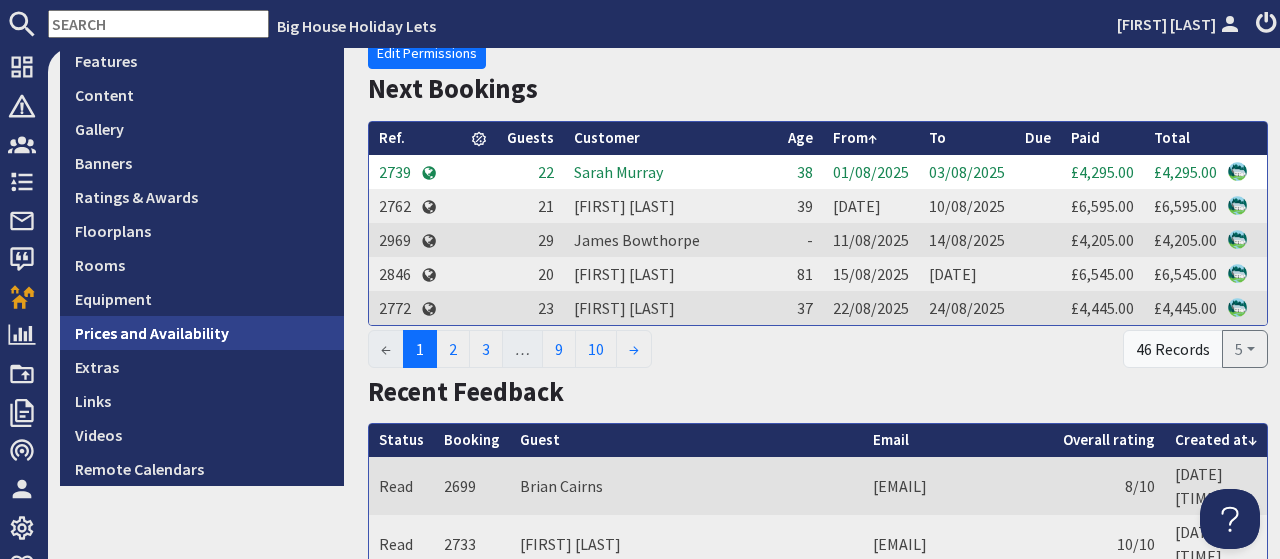 click on "Prices and Availability" at bounding box center (202, 333) 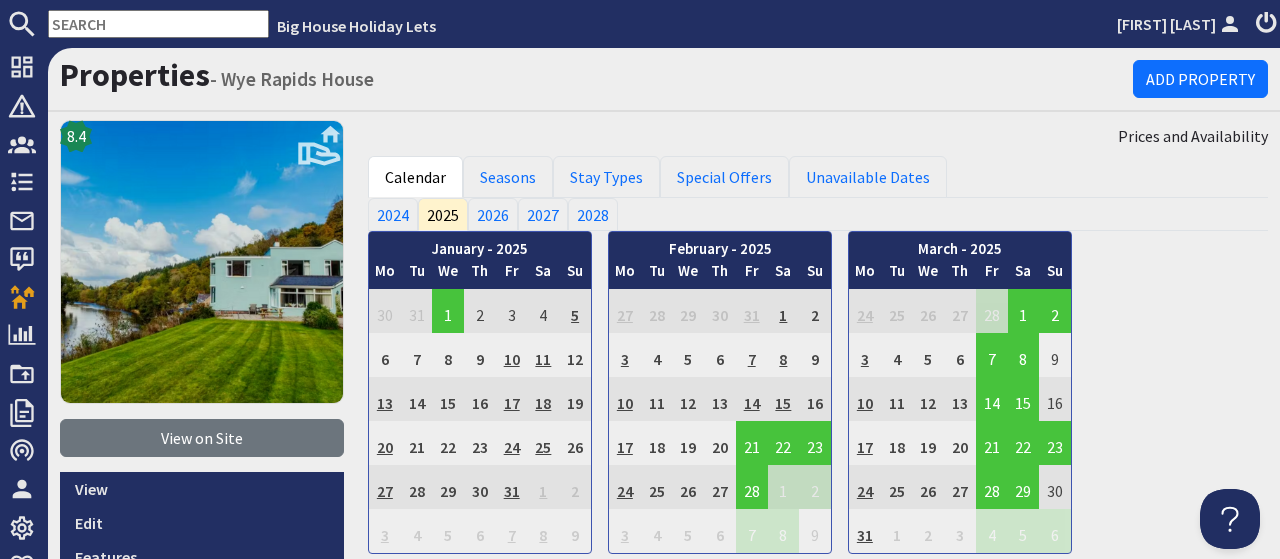 scroll, scrollTop: 0, scrollLeft: 0, axis: both 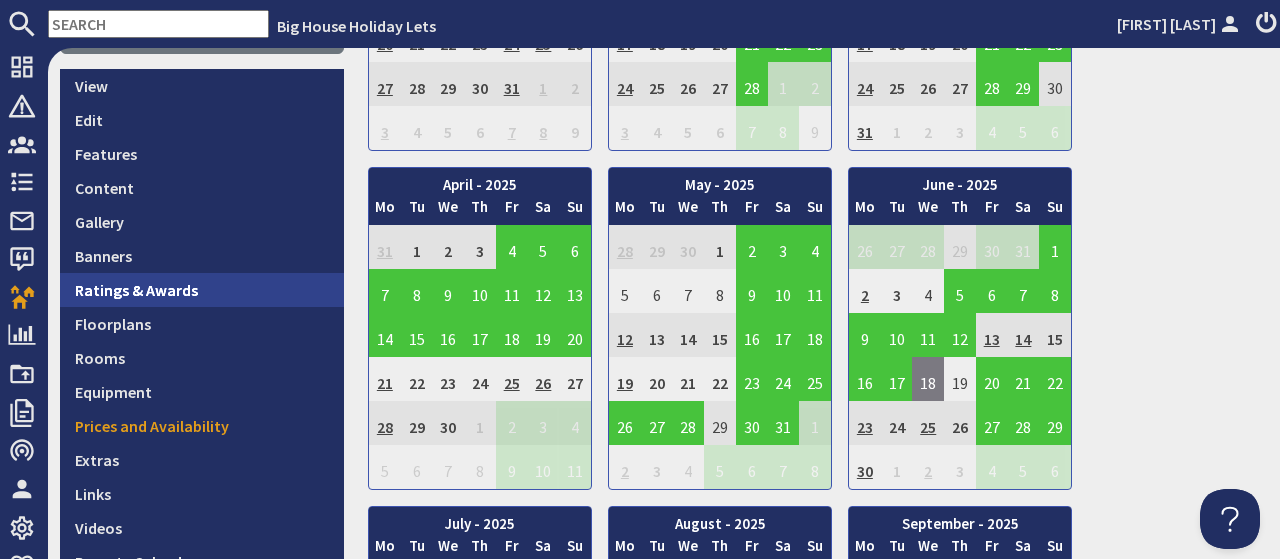 click on "Ratings & Awards" at bounding box center [202, 290] 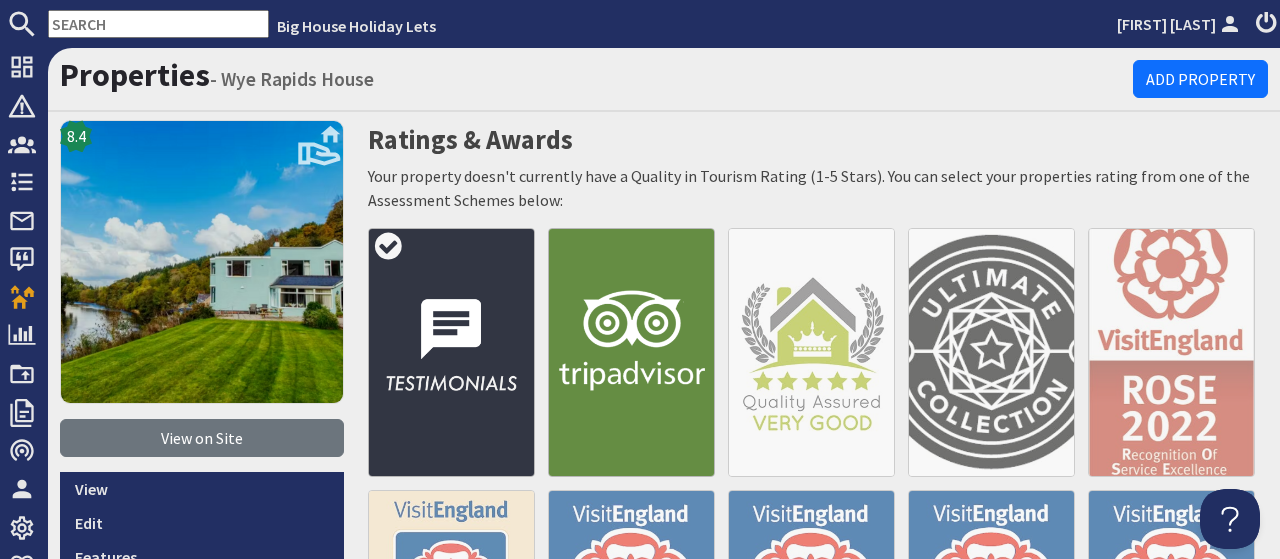 scroll, scrollTop: 0, scrollLeft: 0, axis: both 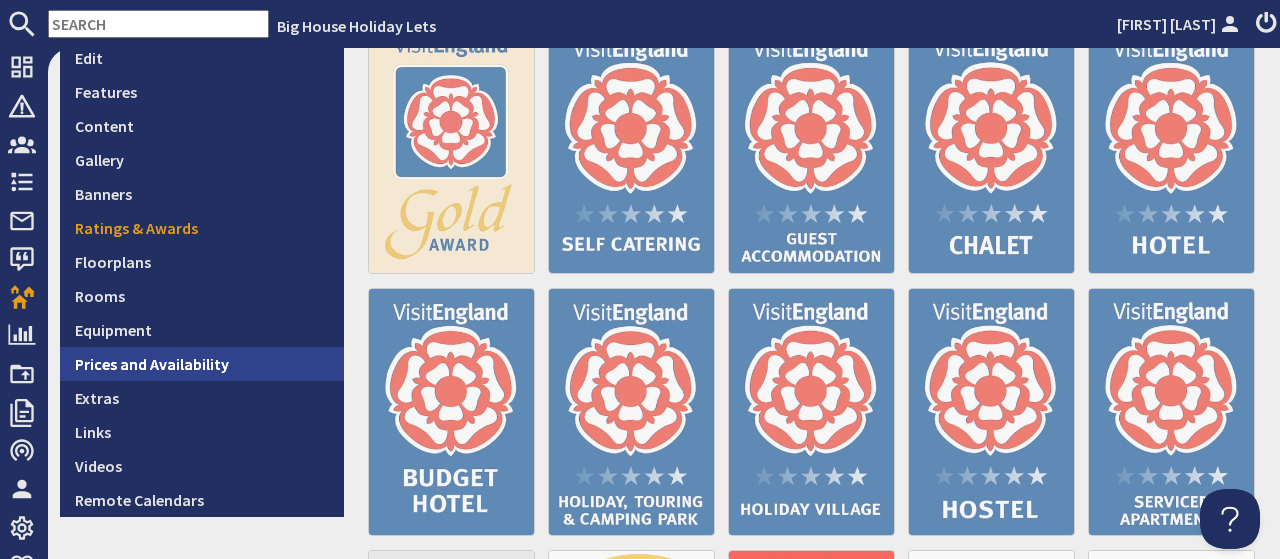 click on "Prices and Availability" at bounding box center [202, 364] 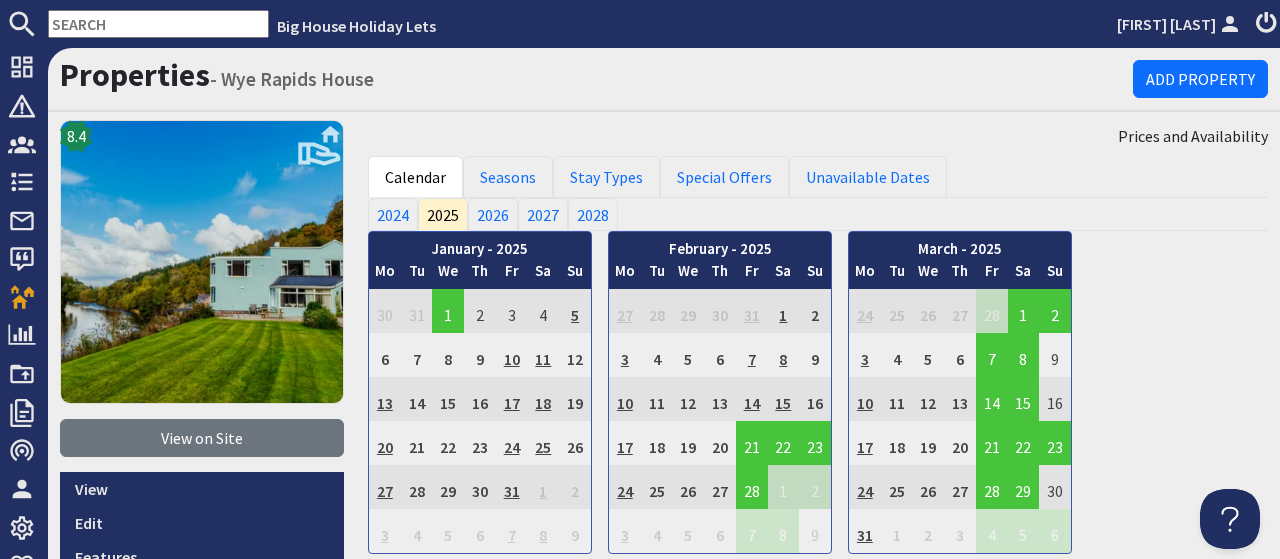 scroll, scrollTop: 0, scrollLeft: 0, axis: both 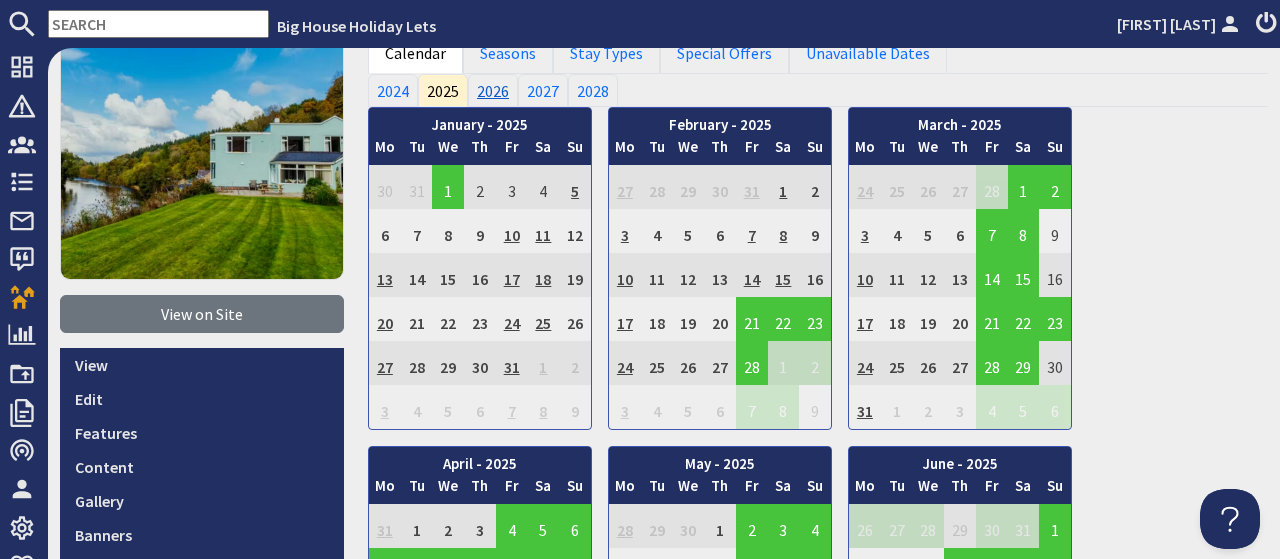 click on "2026" at bounding box center (493, 90) 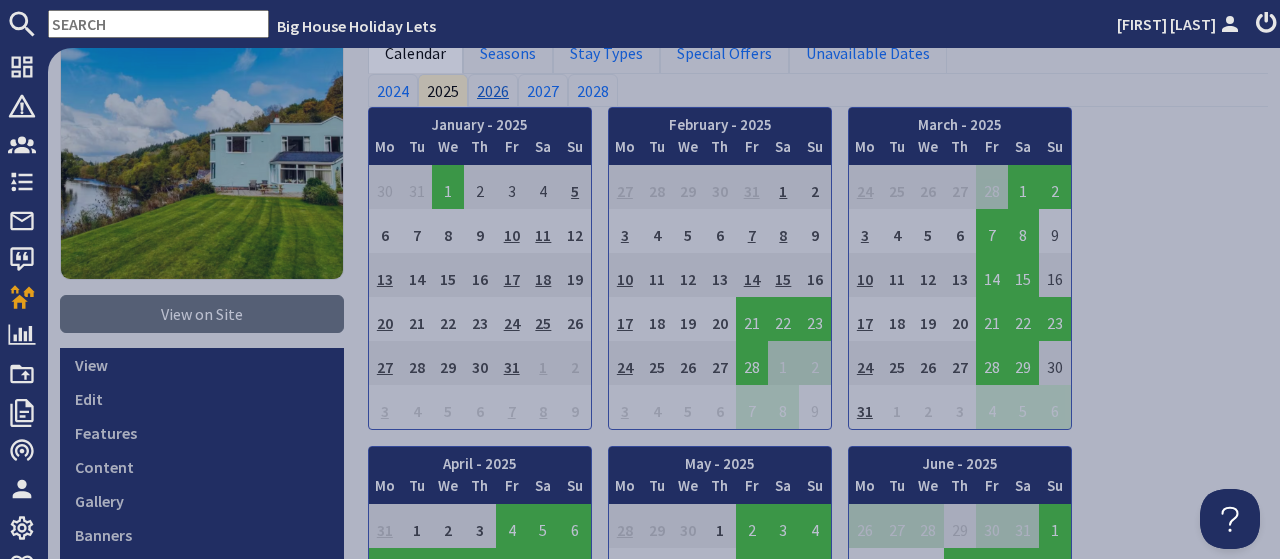 click on "2026" at bounding box center (493, 90) 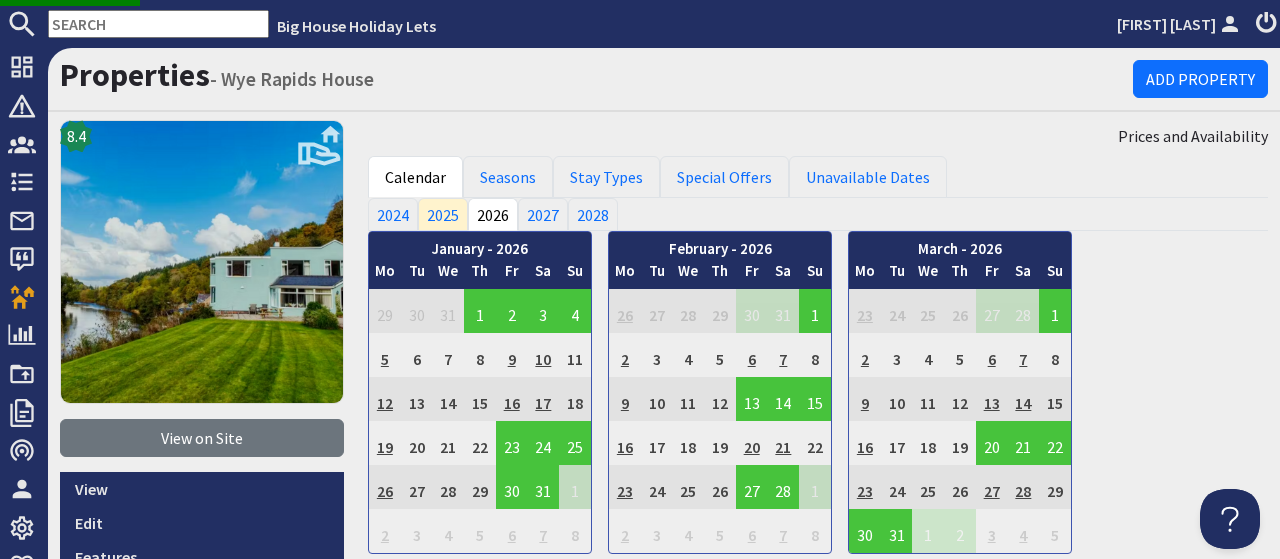scroll, scrollTop: 0, scrollLeft: 0, axis: both 